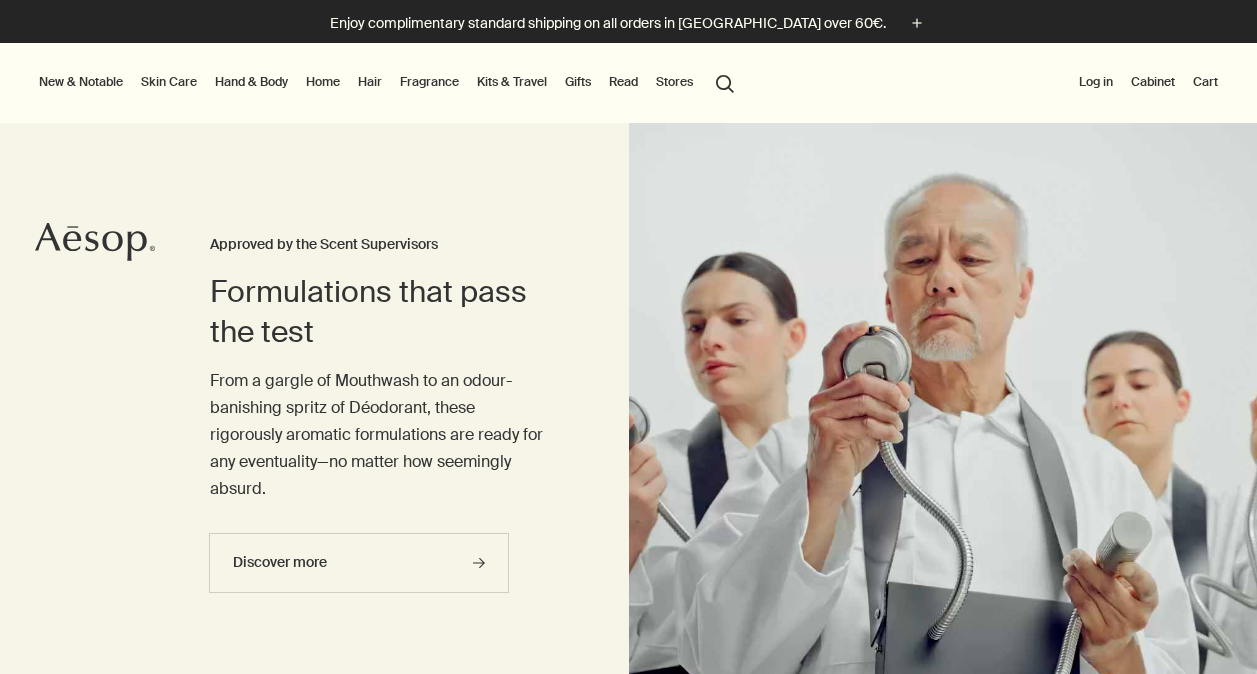 scroll, scrollTop: 0, scrollLeft: 0, axis: both 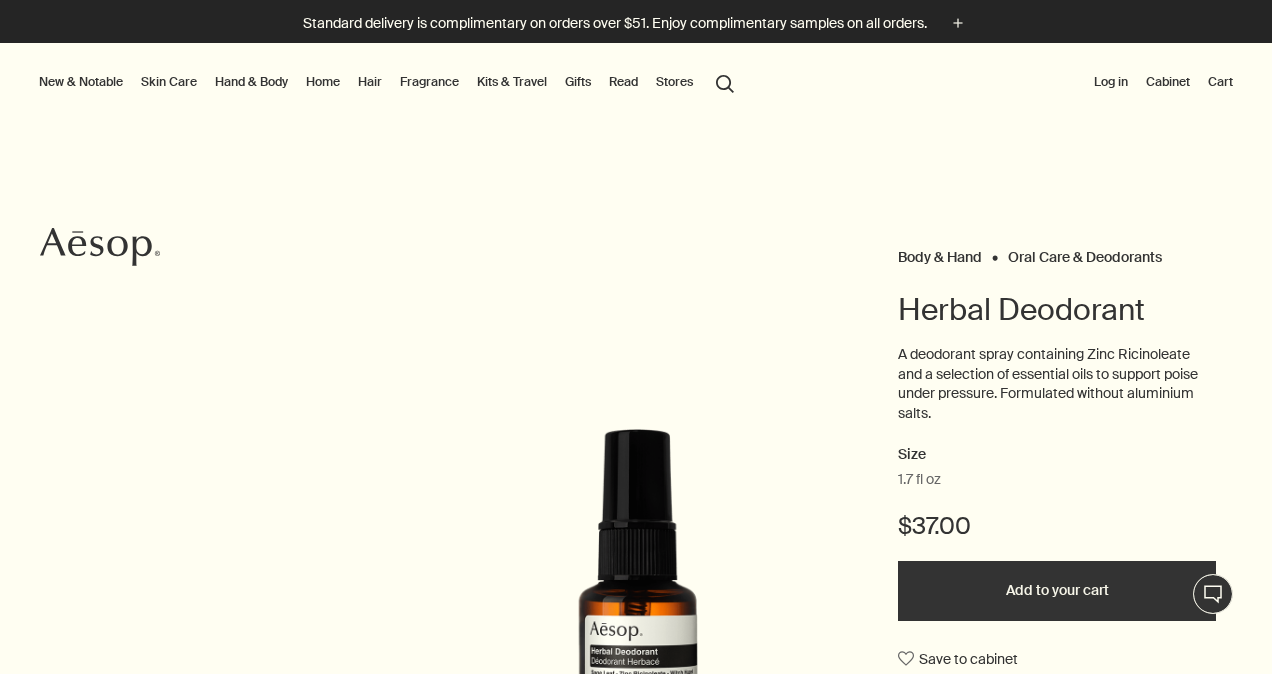 click on "Add to your cart" at bounding box center [1057, 591] 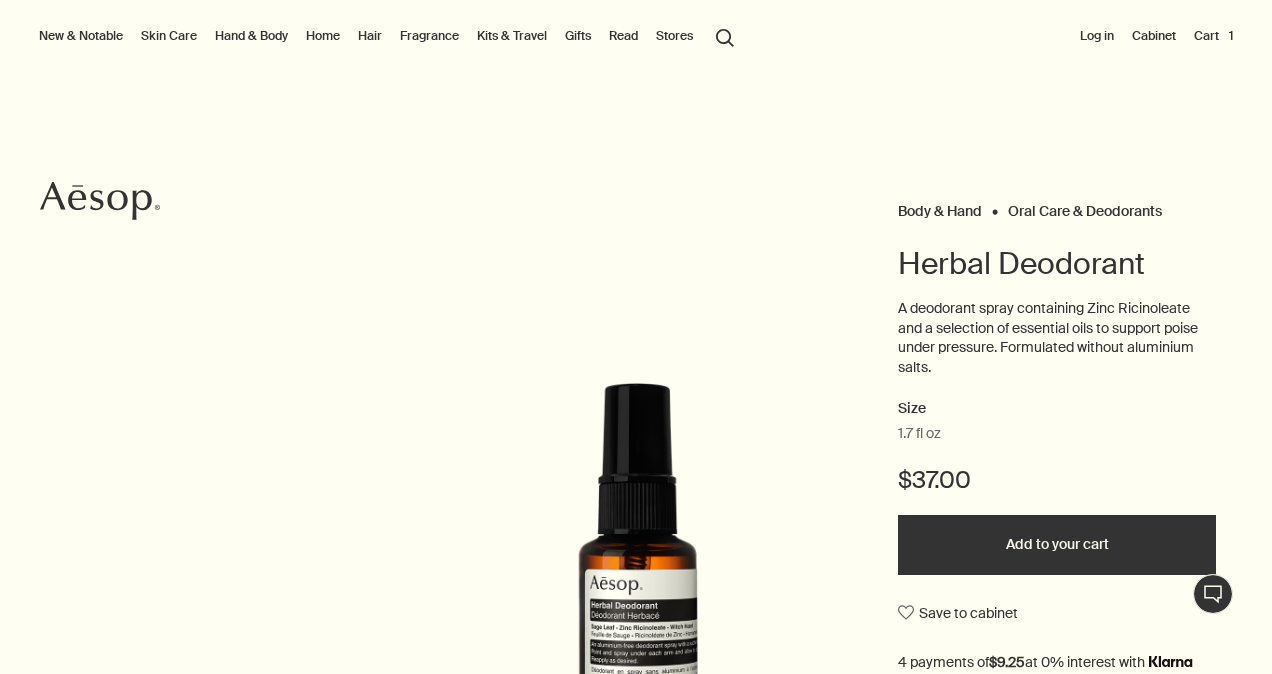 scroll, scrollTop: 34, scrollLeft: 0, axis: vertical 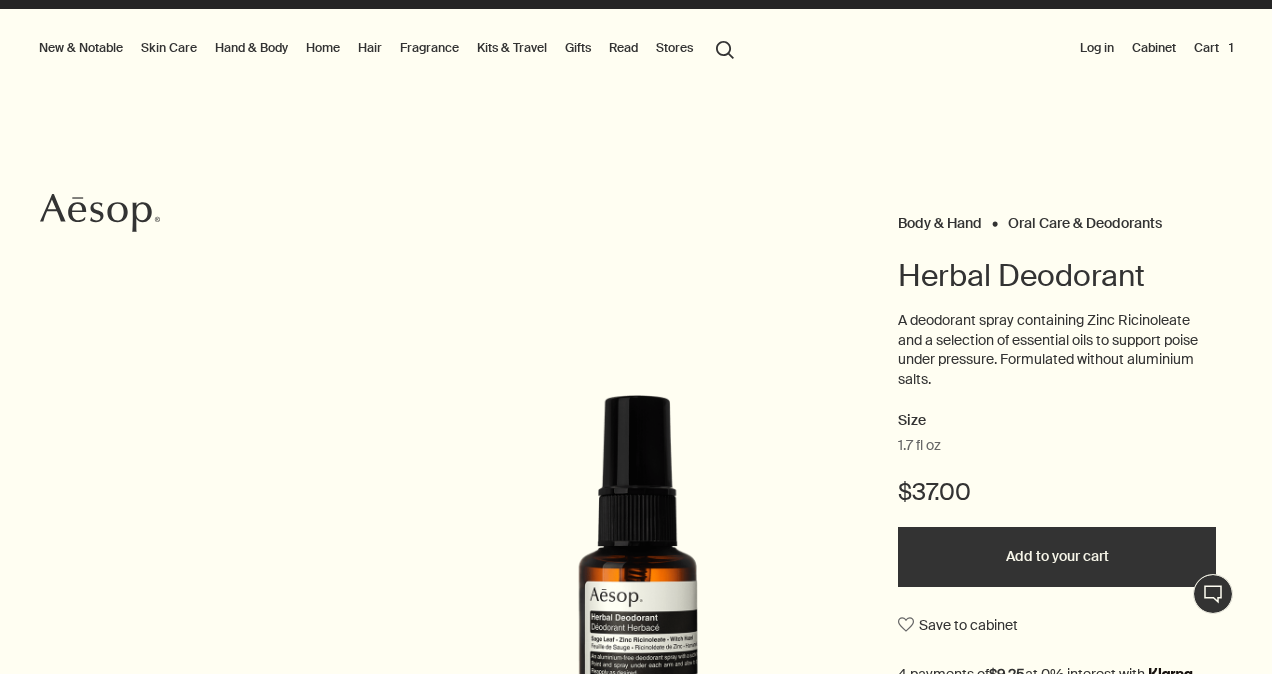 click on "Cart 1" at bounding box center [1213, 48] 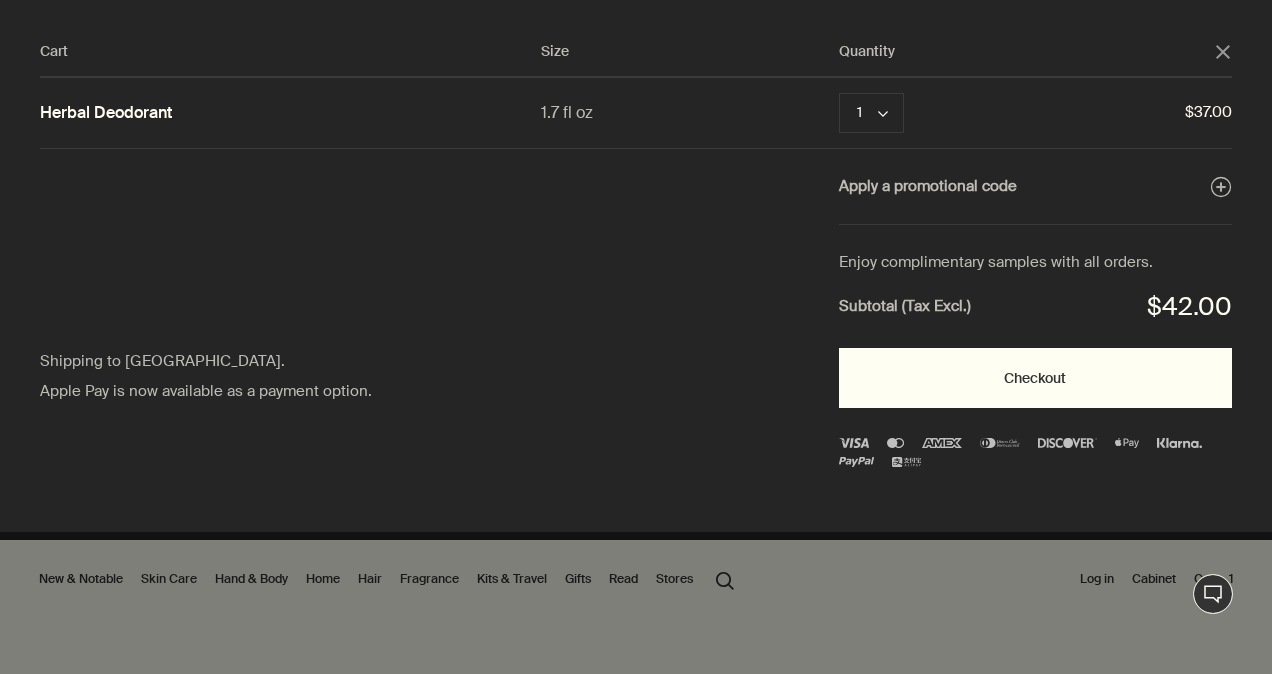 click on "Checkout" at bounding box center [1035, 378] 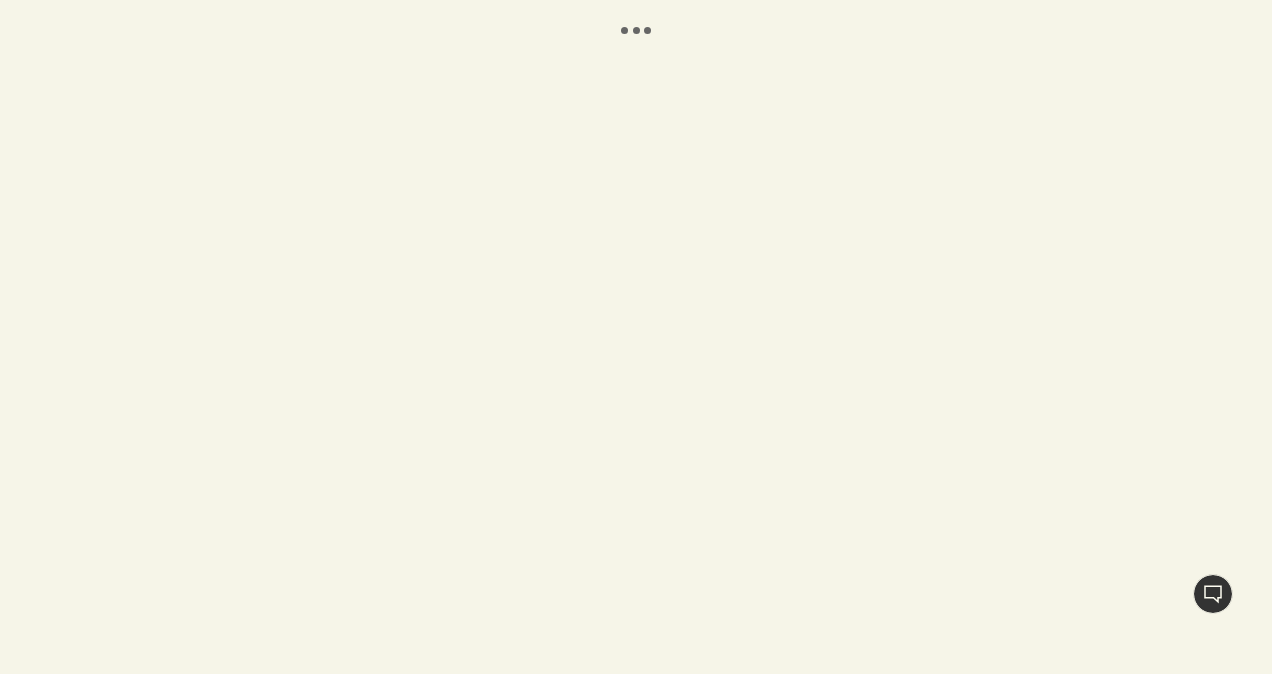 scroll, scrollTop: 0, scrollLeft: 0, axis: both 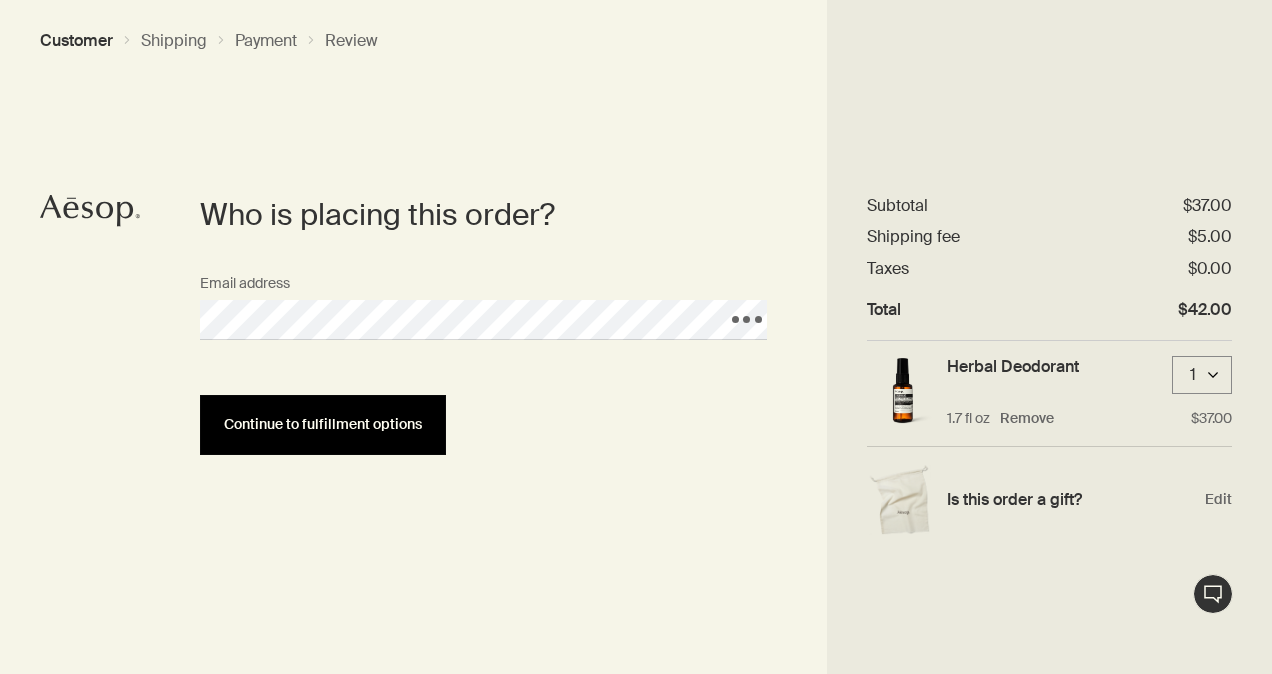 click on "Continue to fulfillment options" at bounding box center [323, 424] 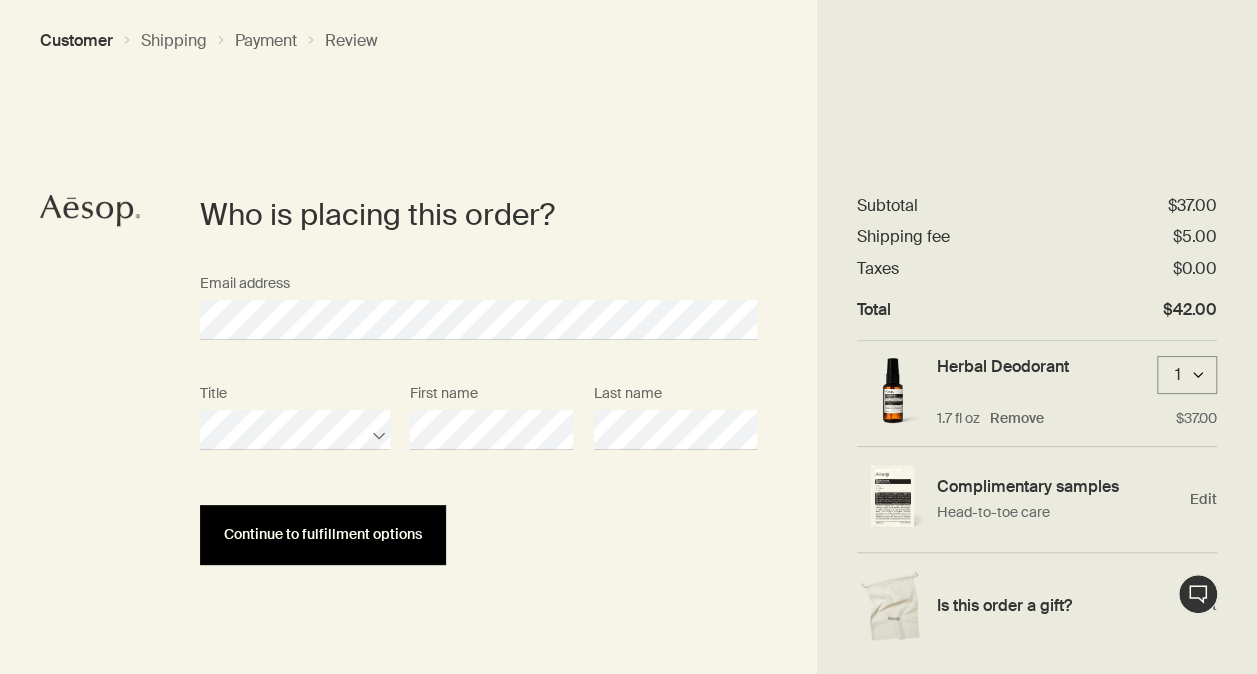 click on "Continue to fulfillment options" at bounding box center (323, 534) 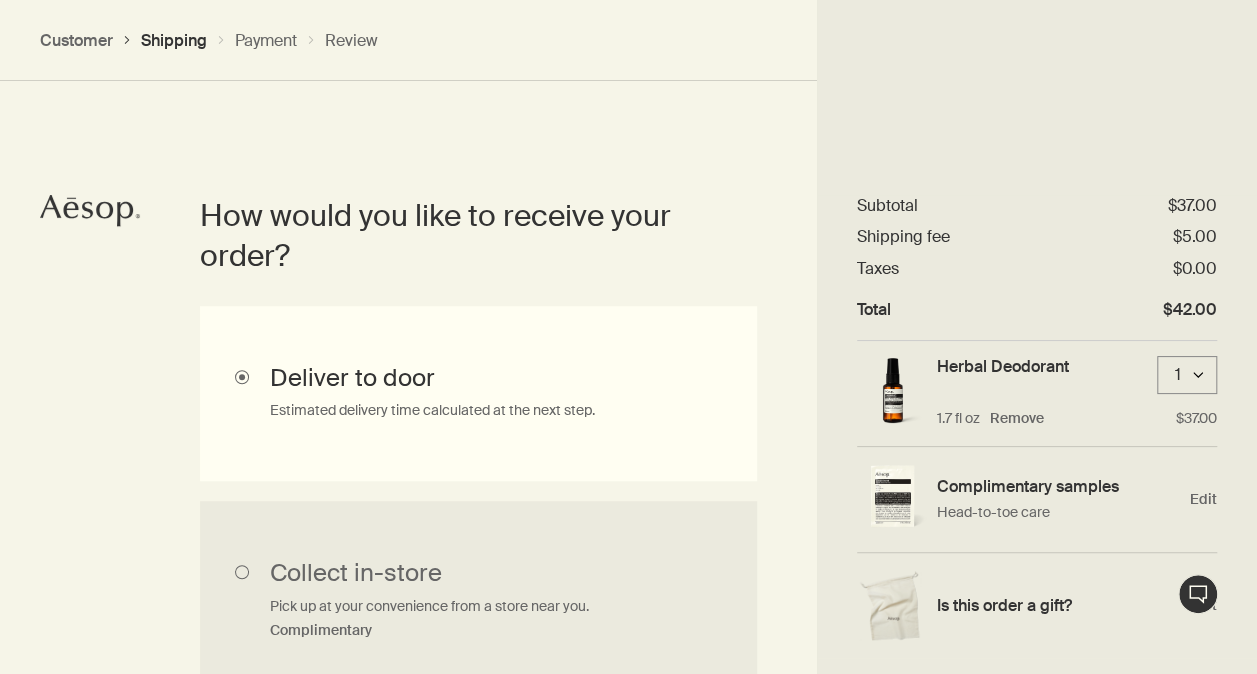 scroll, scrollTop: 447, scrollLeft: 0, axis: vertical 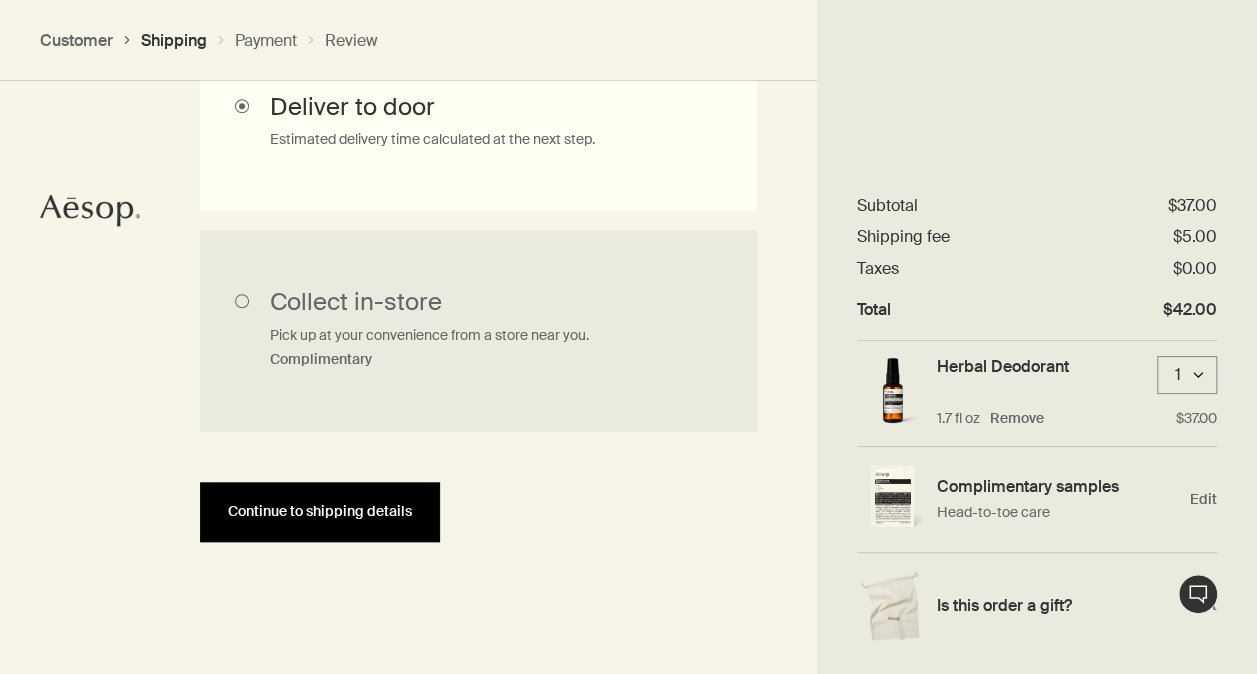 click on "Continue to shipping details" at bounding box center [320, 511] 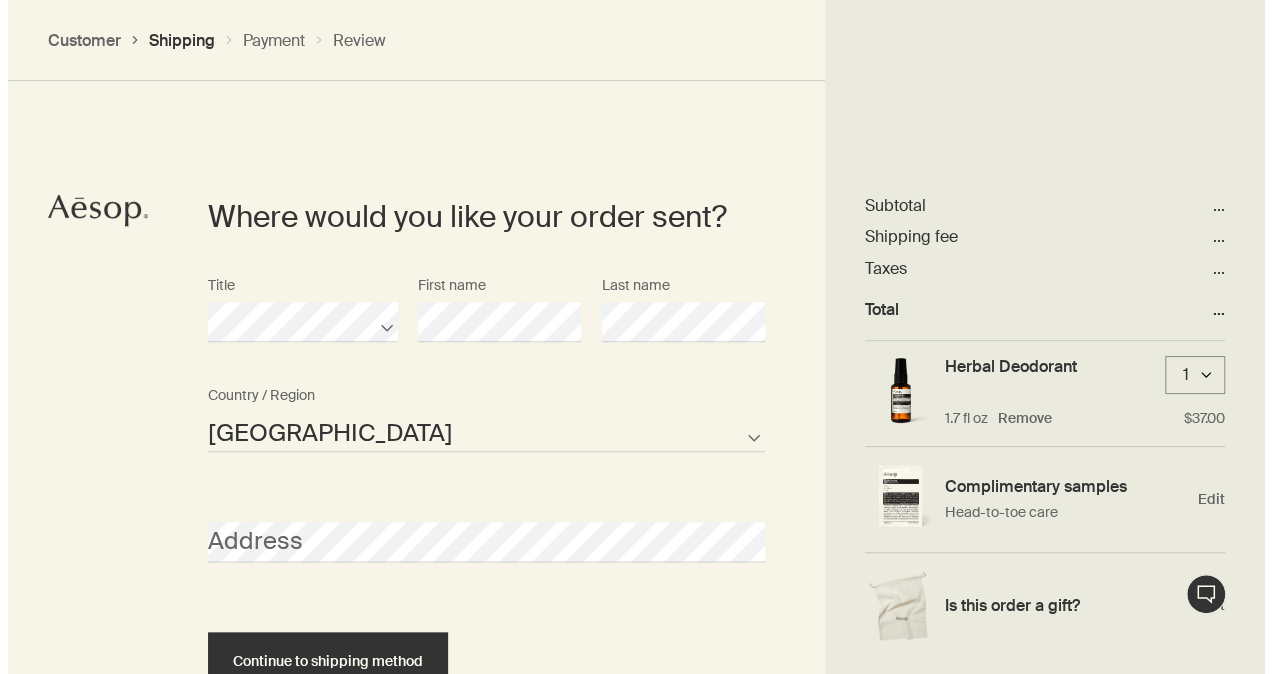 scroll, scrollTop: 864, scrollLeft: 0, axis: vertical 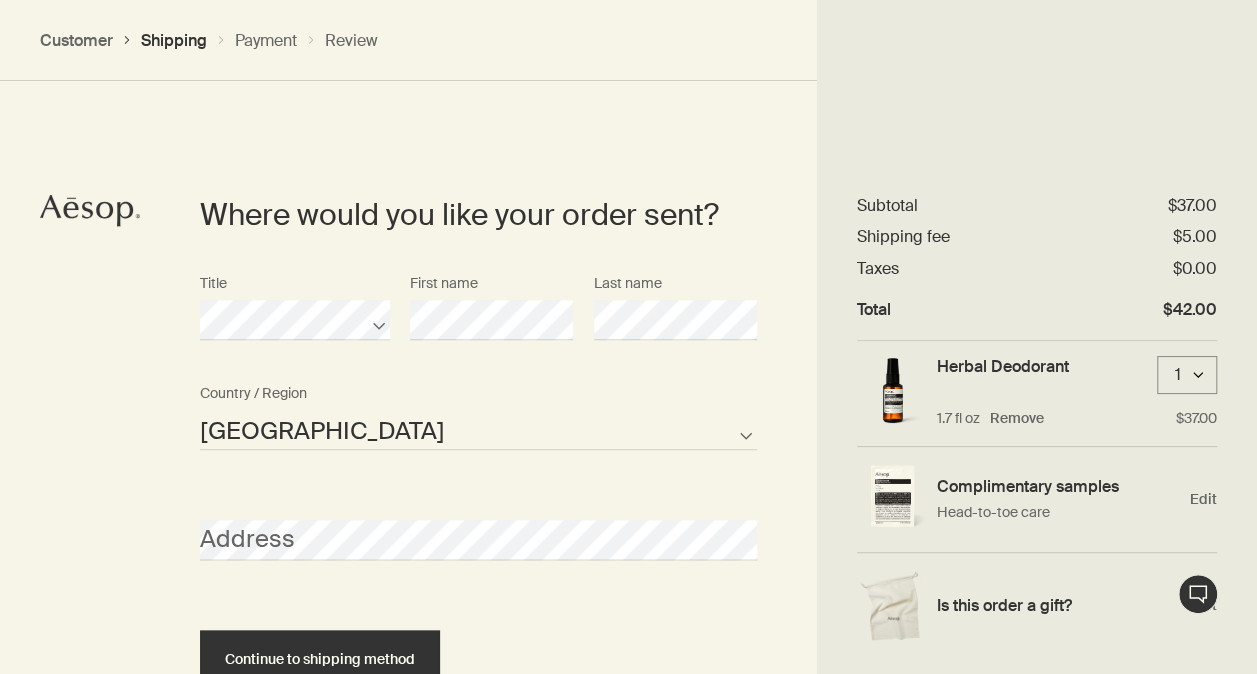 click on "United States of America Not listed" at bounding box center (478, 430) 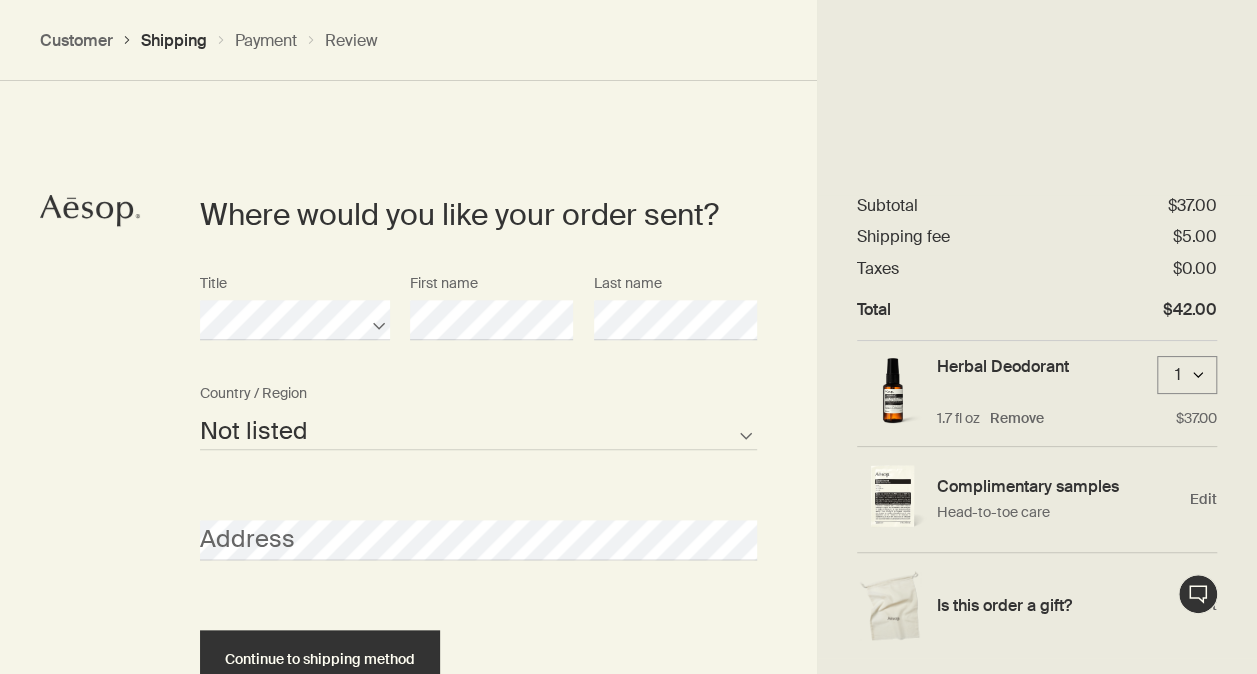 click on "United States of America Not listed" at bounding box center [478, 430] 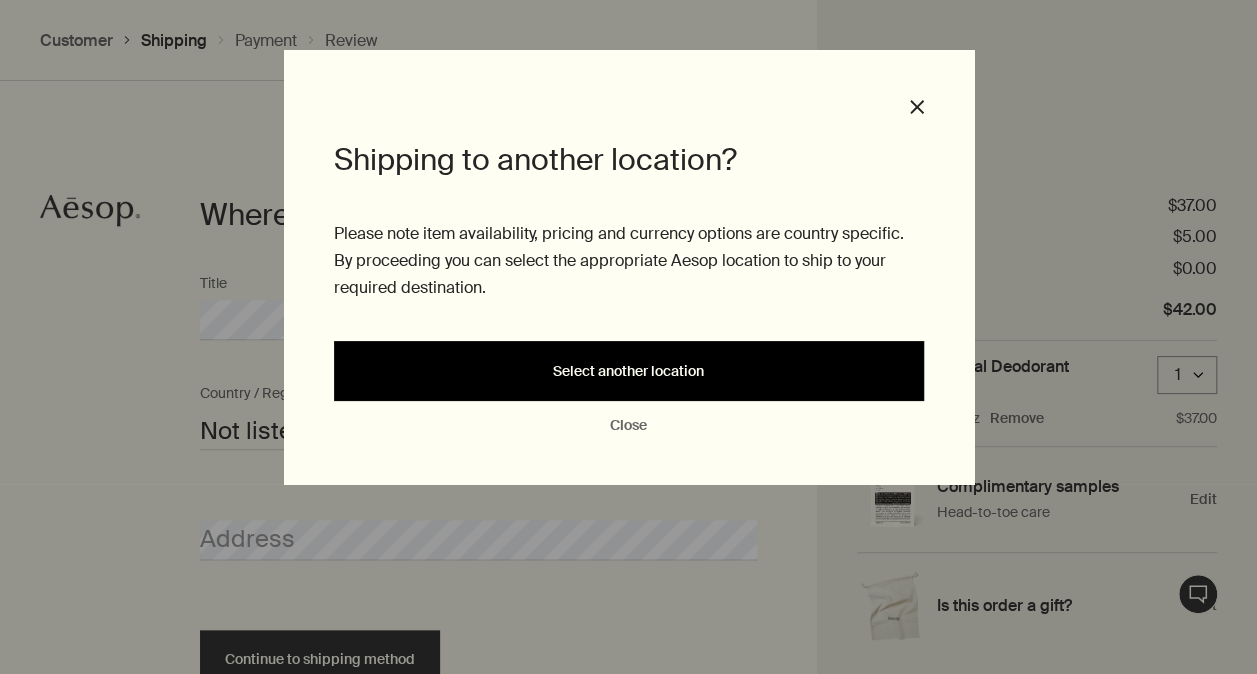 click on "Select another location" at bounding box center [628, 371] 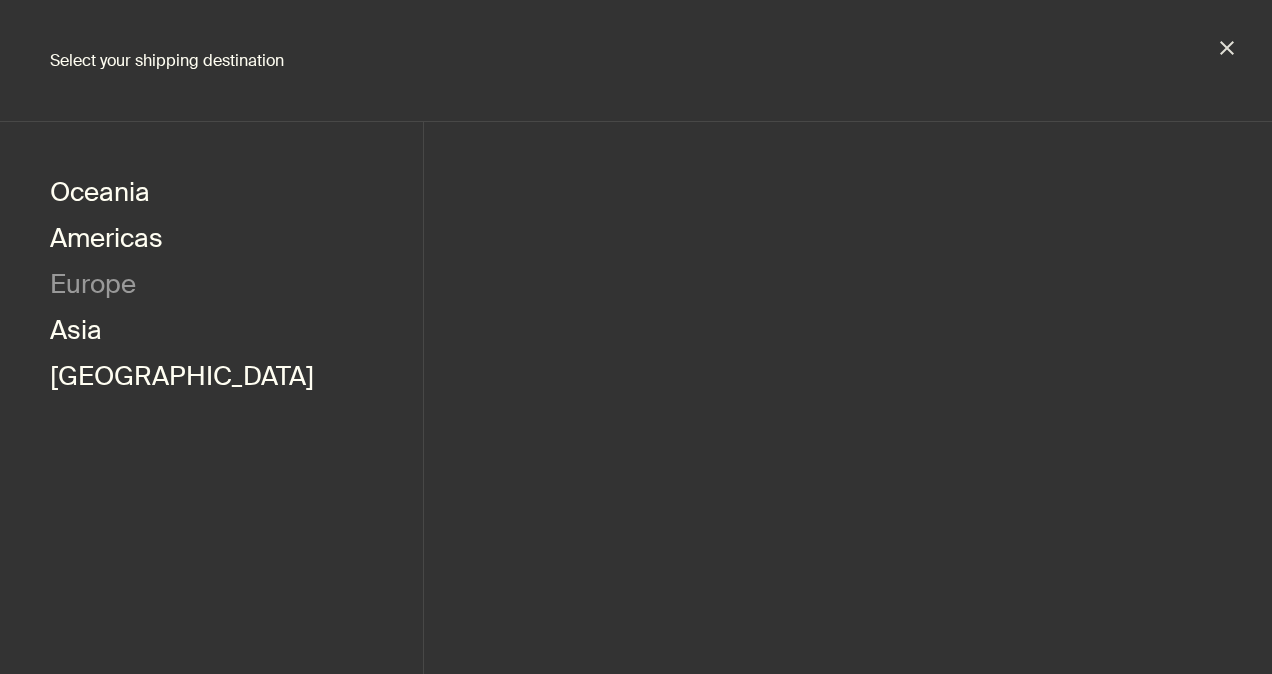 click on "Europe" at bounding box center [93, 287] 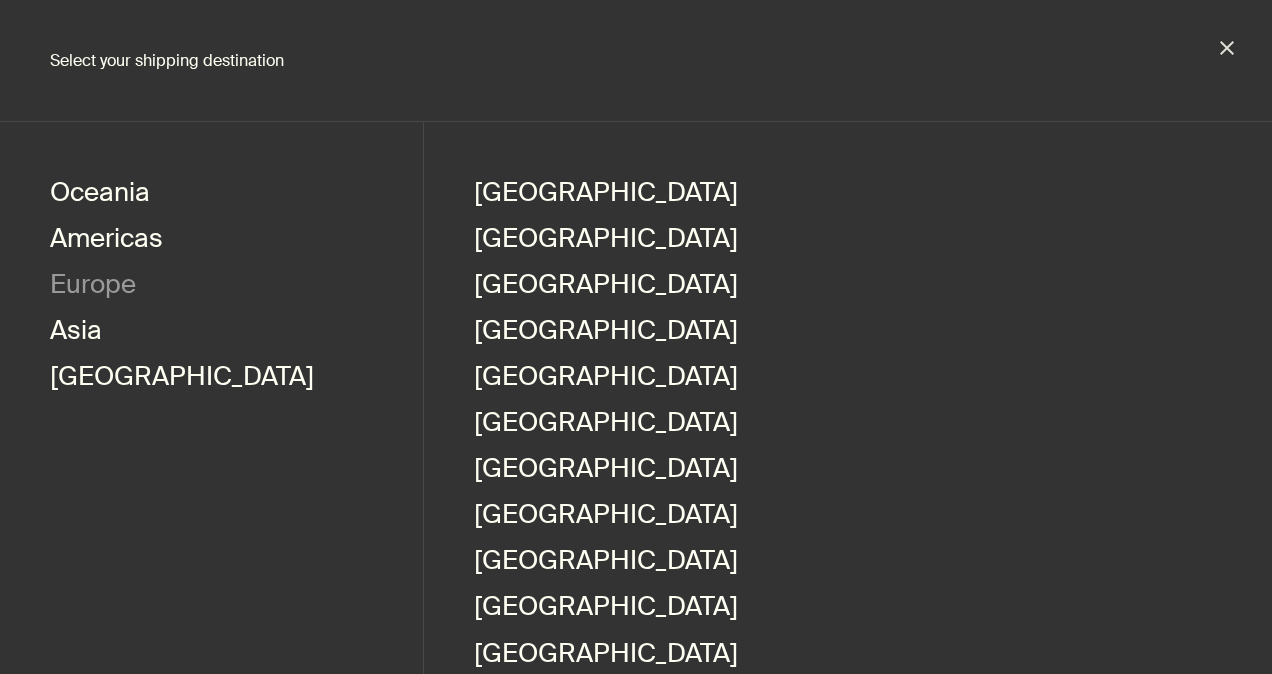 type 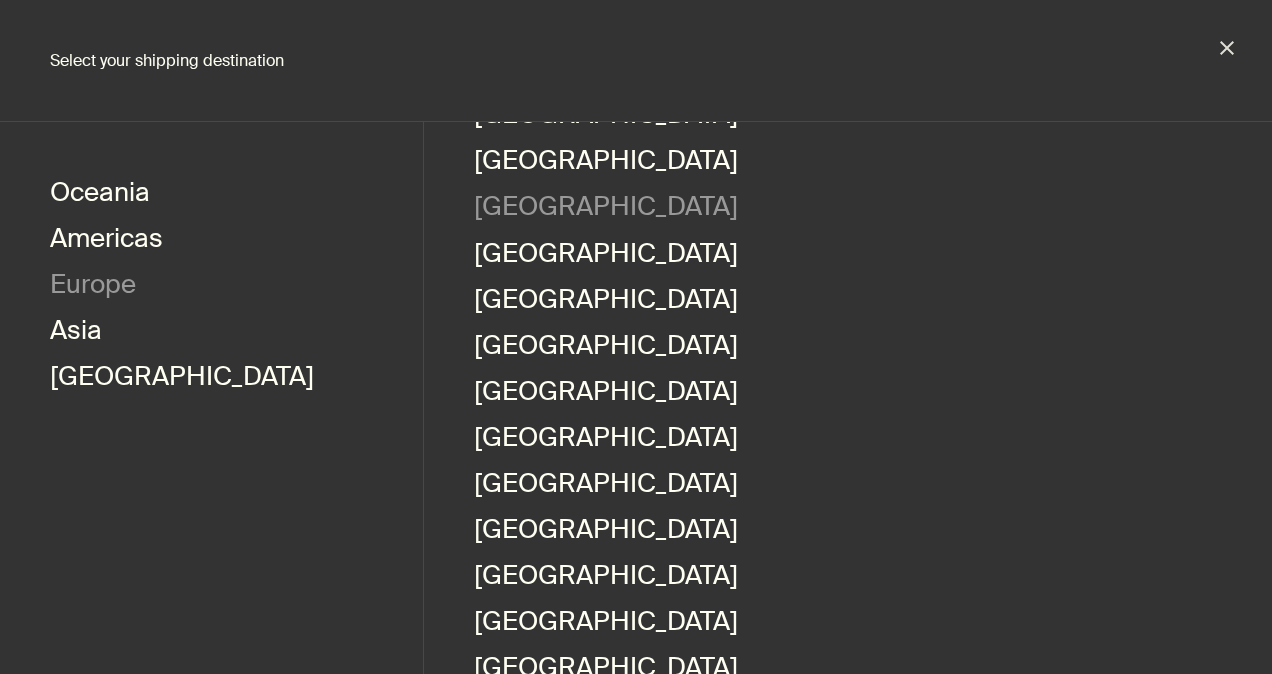 scroll, scrollTop: 600, scrollLeft: 0, axis: vertical 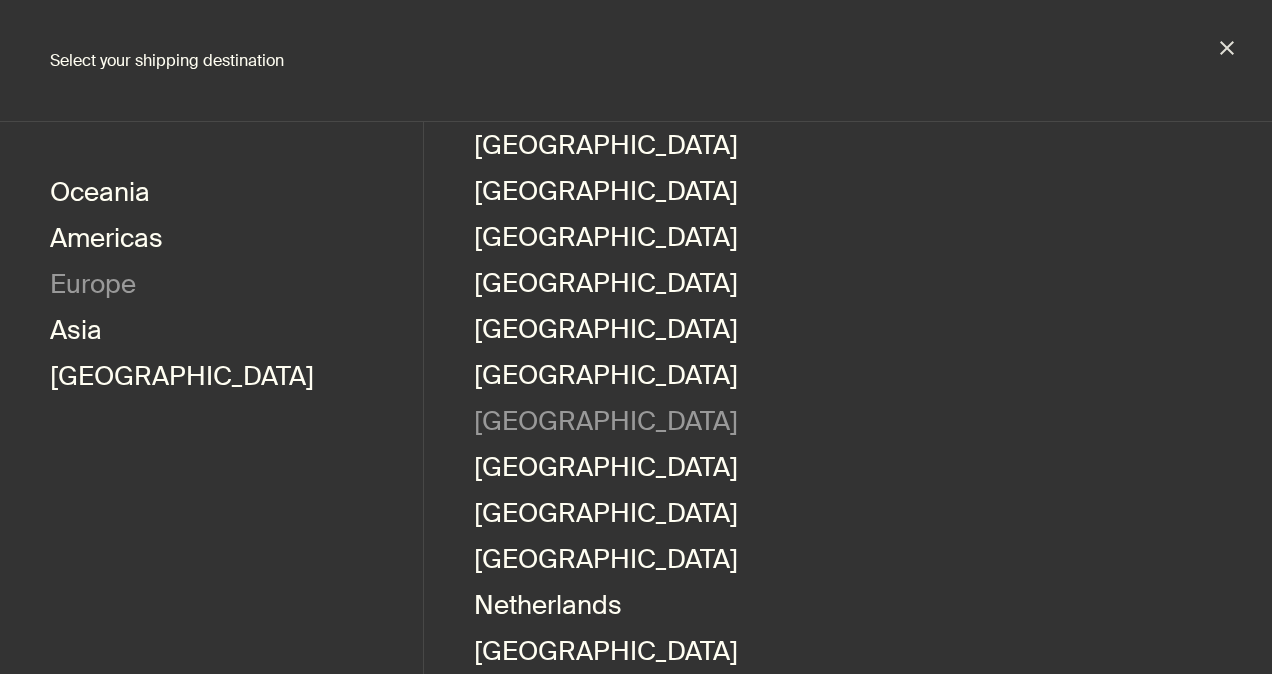 click on "Lithuania" at bounding box center [606, 424] 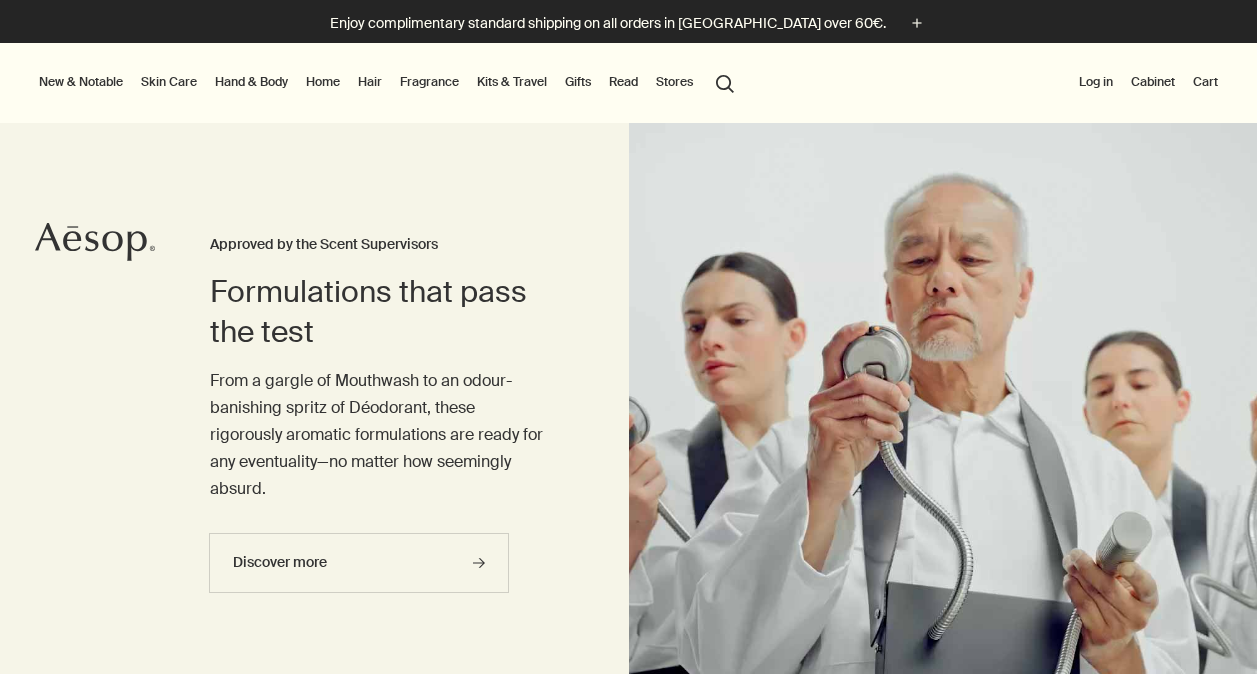 scroll, scrollTop: 0, scrollLeft: 0, axis: both 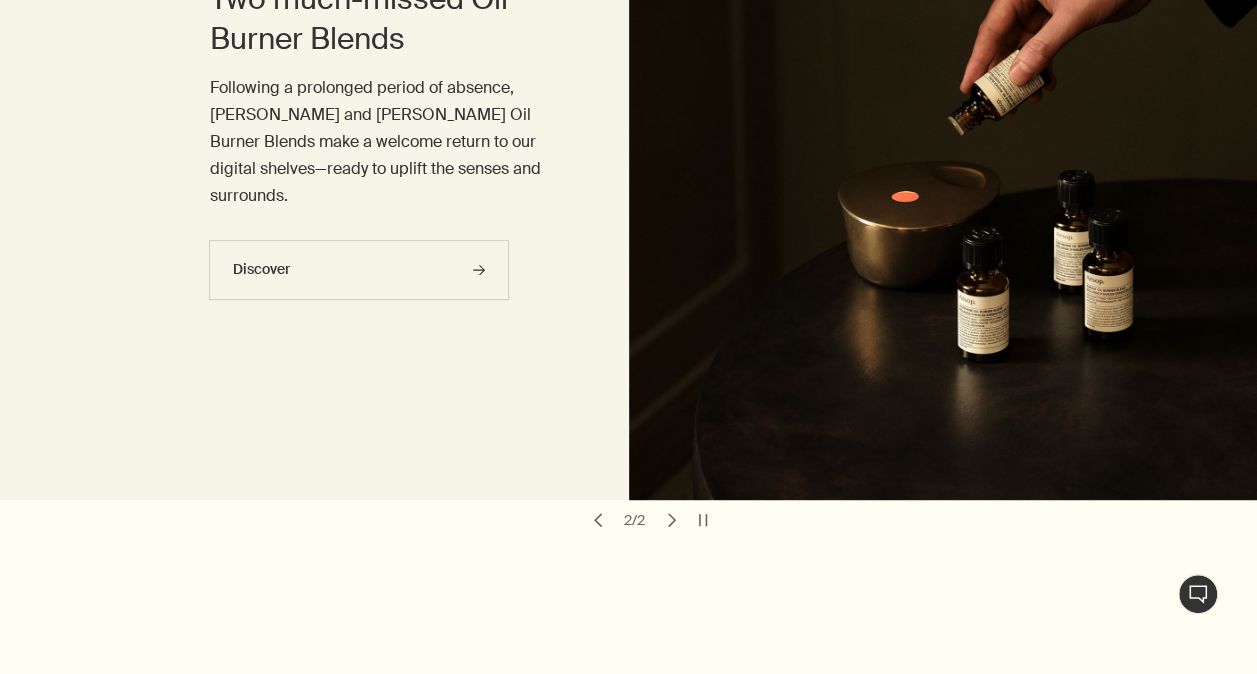 click on "chevron" at bounding box center (672, 520) 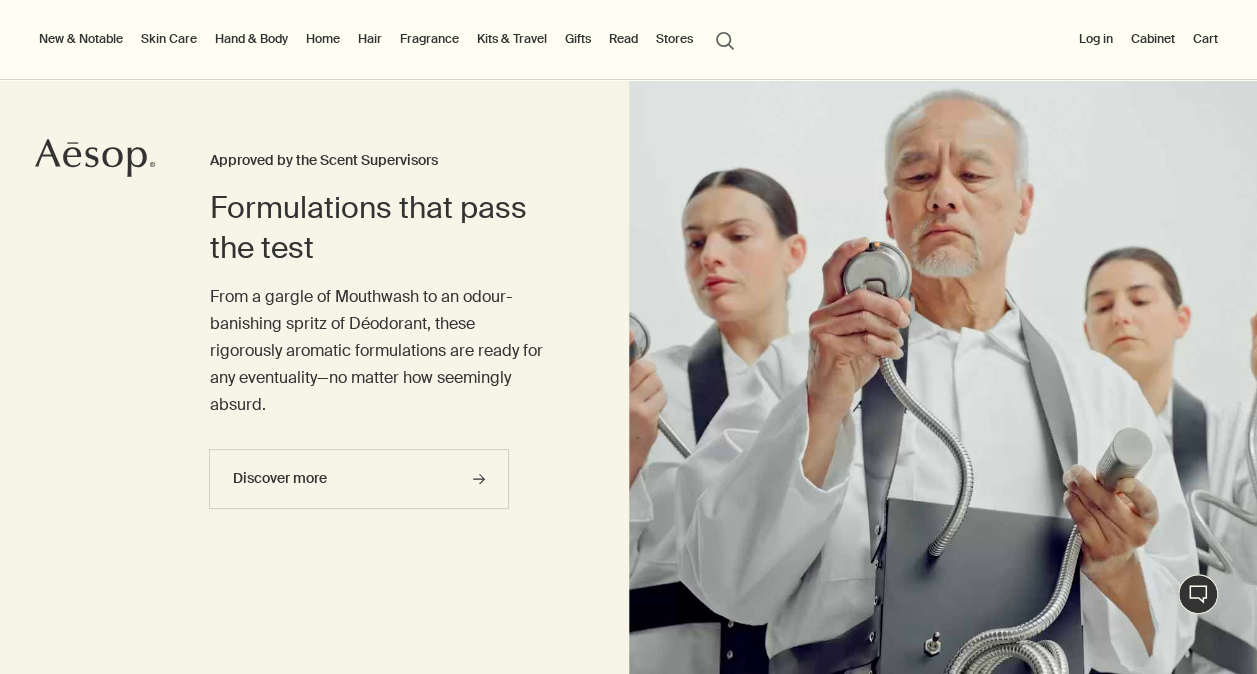scroll, scrollTop: 56, scrollLeft: 0, axis: vertical 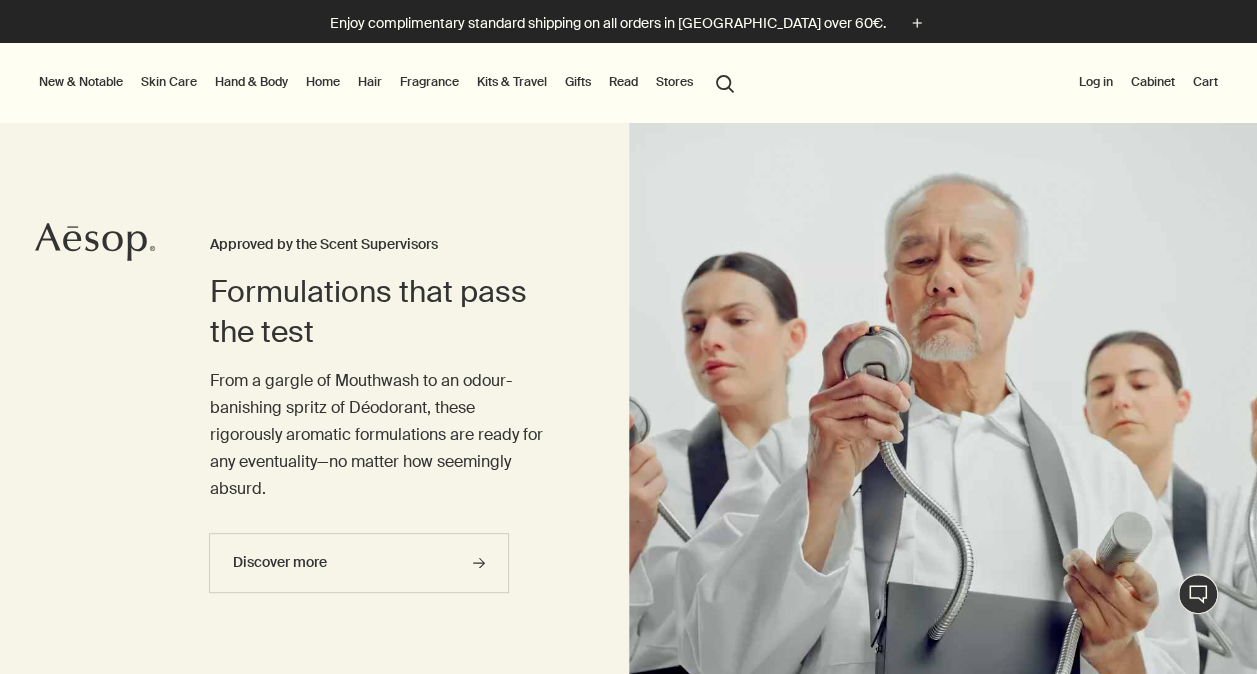 click on "Cart" at bounding box center [1205, 82] 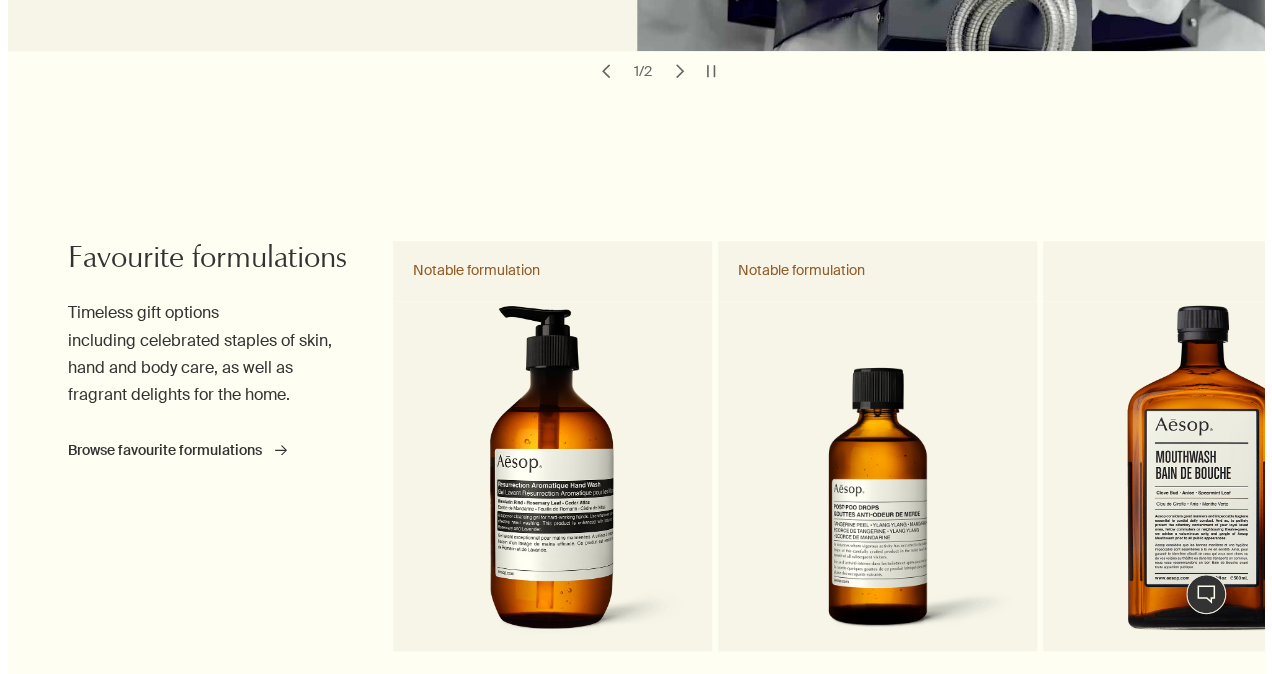 scroll, scrollTop: 0, scrollLeft: 0, axis: both 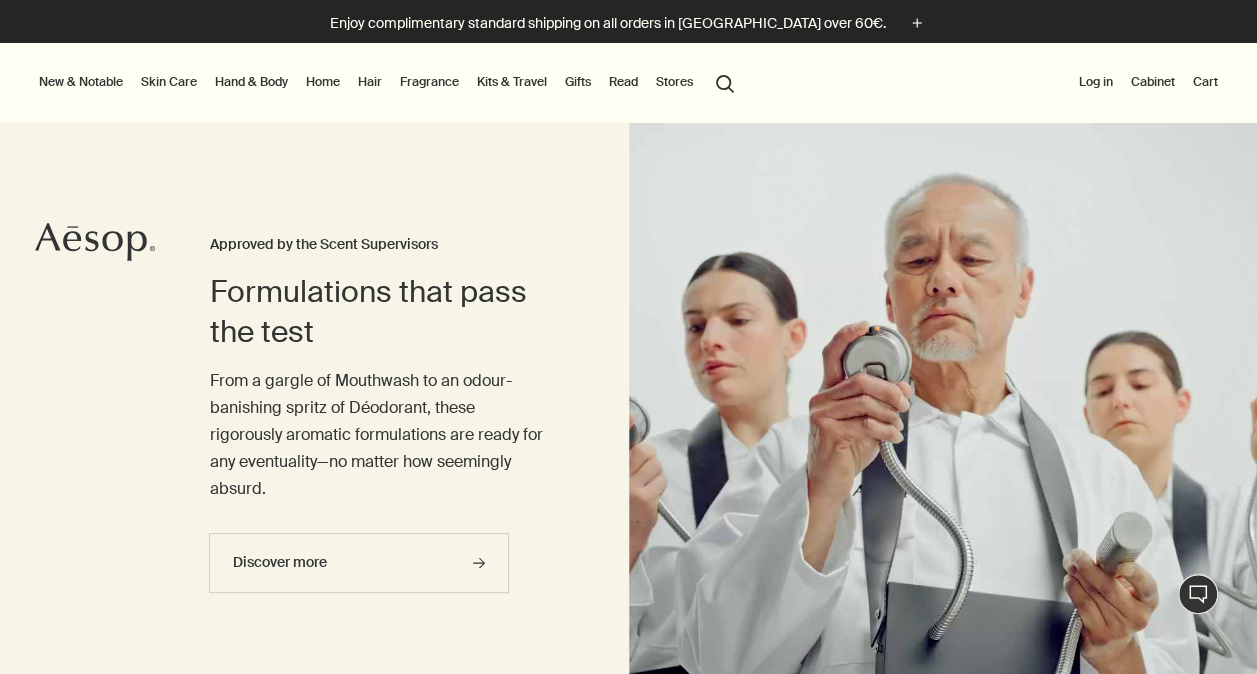 click on "search Search" at bounding box center [725, 82] 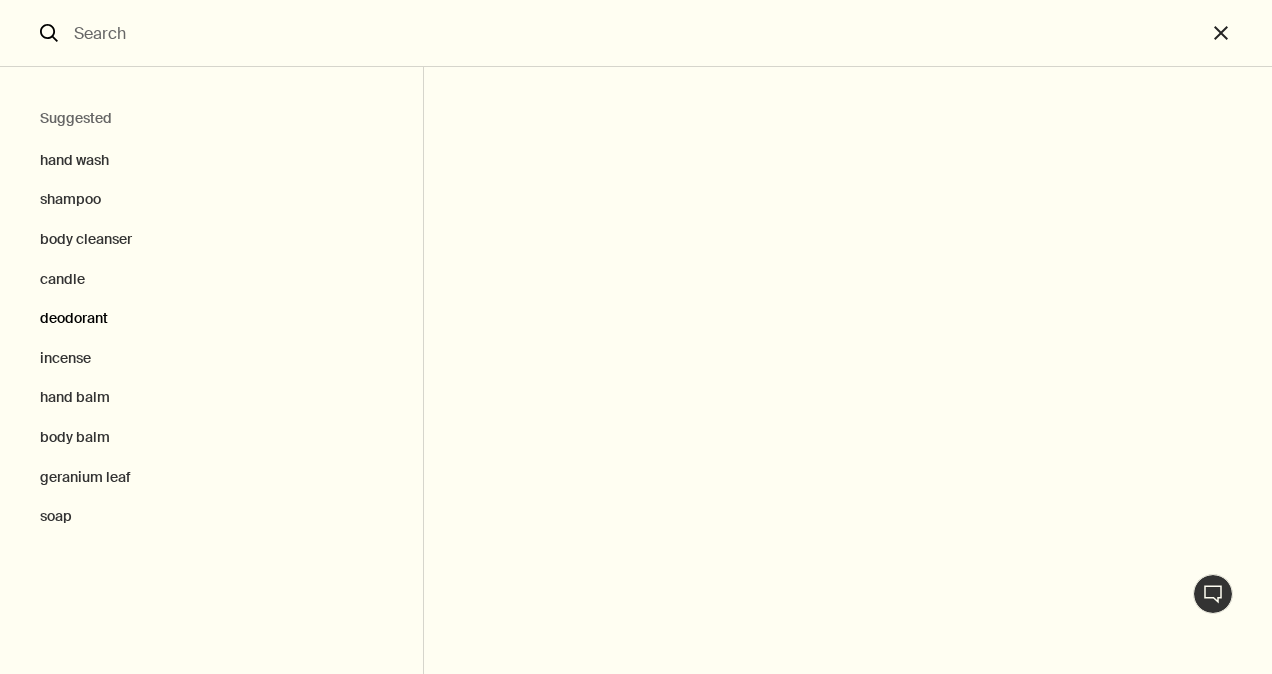 click on "deodorant" at bounding box center [211, 319] 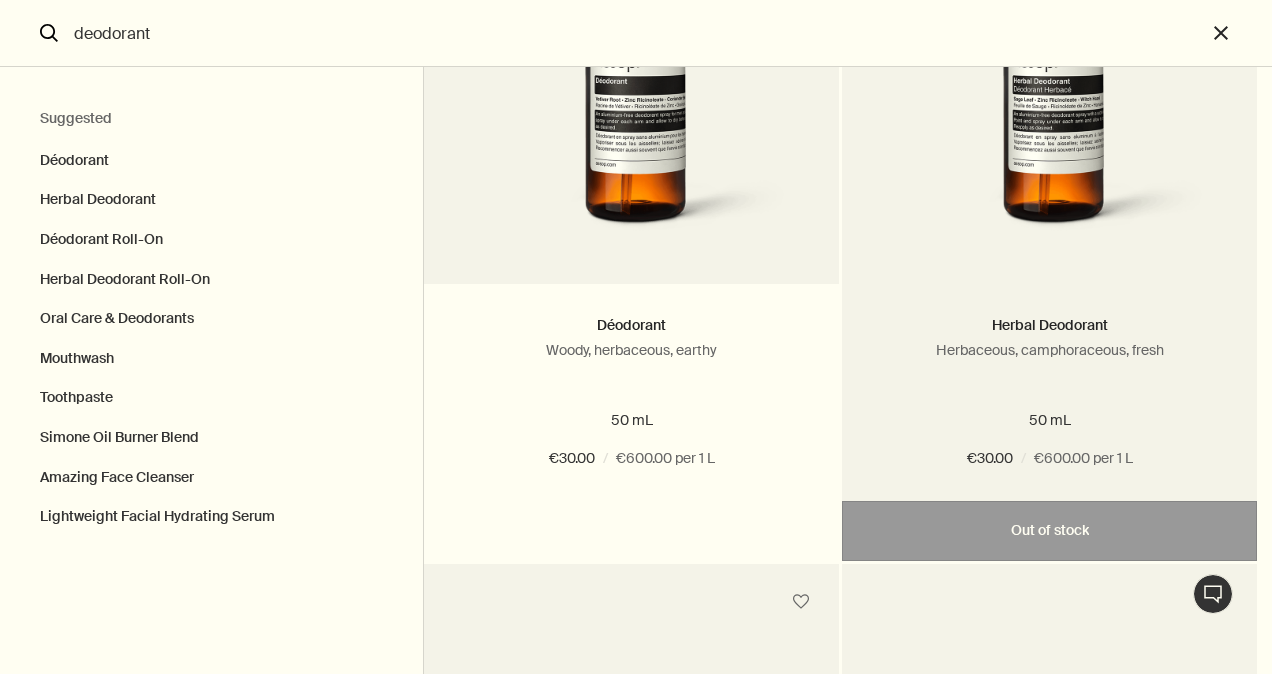 scroll, scrollTop: 331, scrollLeft: 0, axis: vertical 